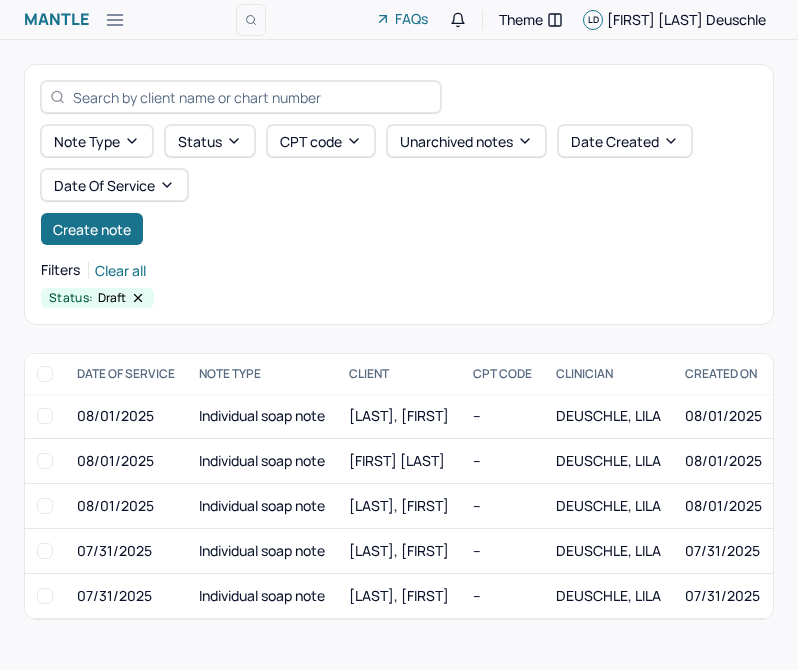scroll, scrollTop: 0, scrollLeft: 0, axis: both 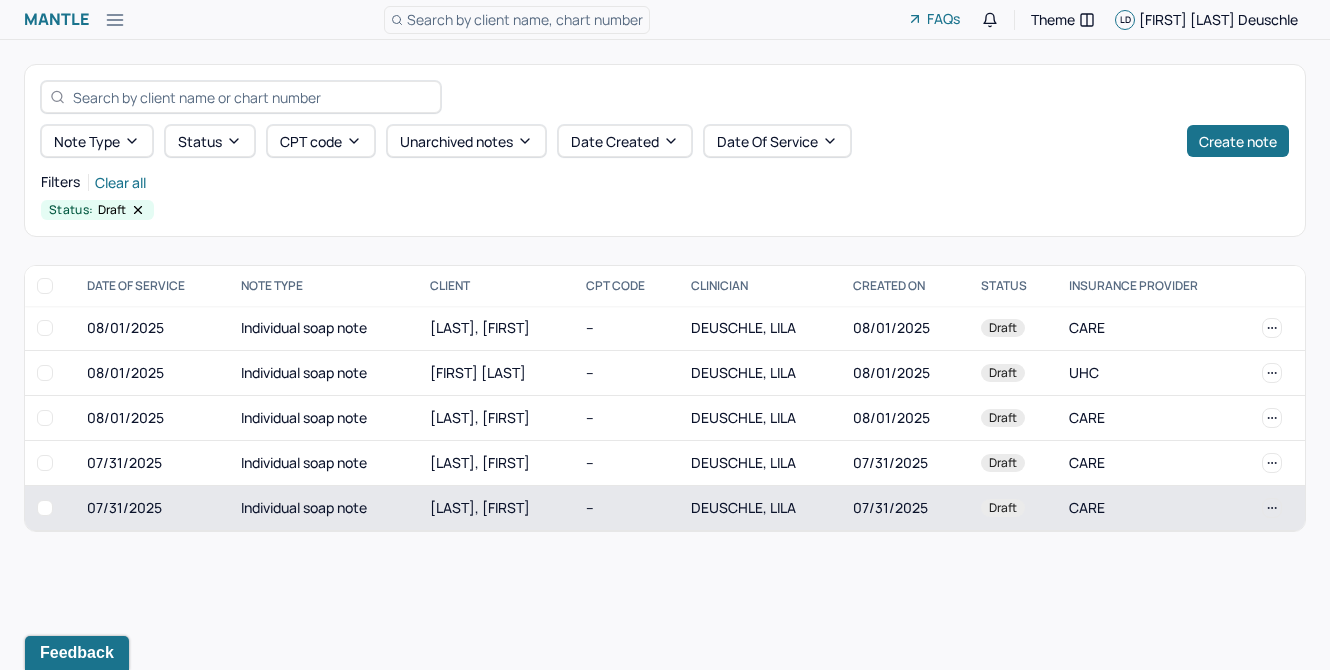 click on "[LAST], [FIRST]" at bounding box center (480, 507) 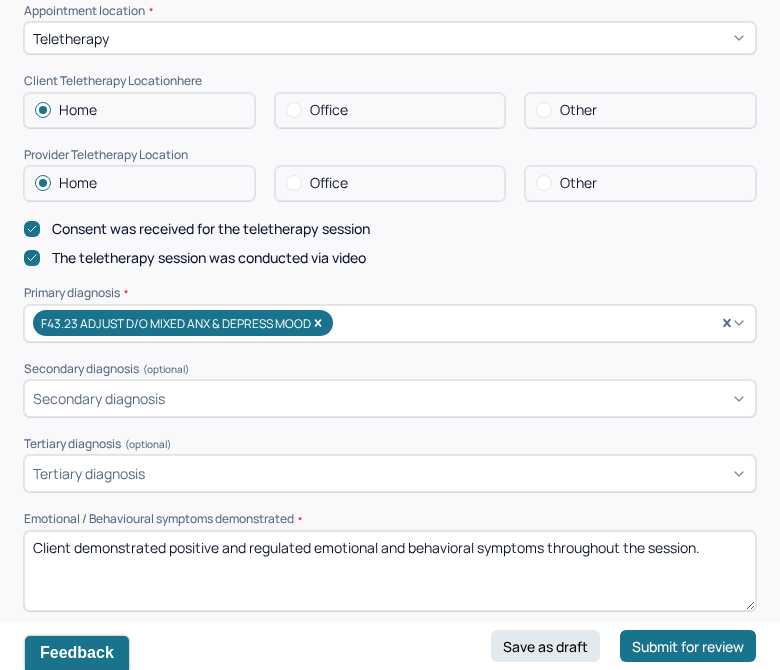 scroll, scrollTop: 444, scrollLeft: 0, axis: vertical 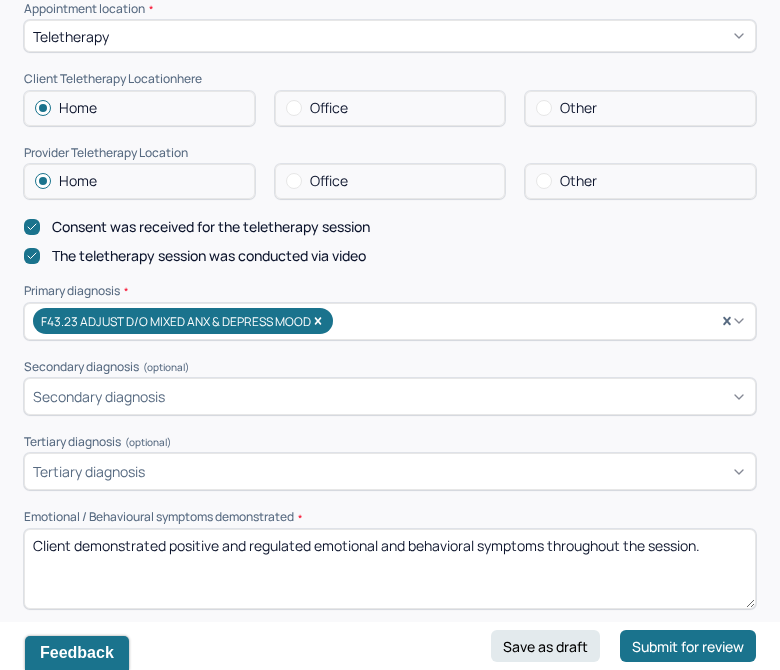 drag, startPoint x: 721, startPoint y: 559, endPoint x: 170, endPoint y: 550, distance: 551.0735 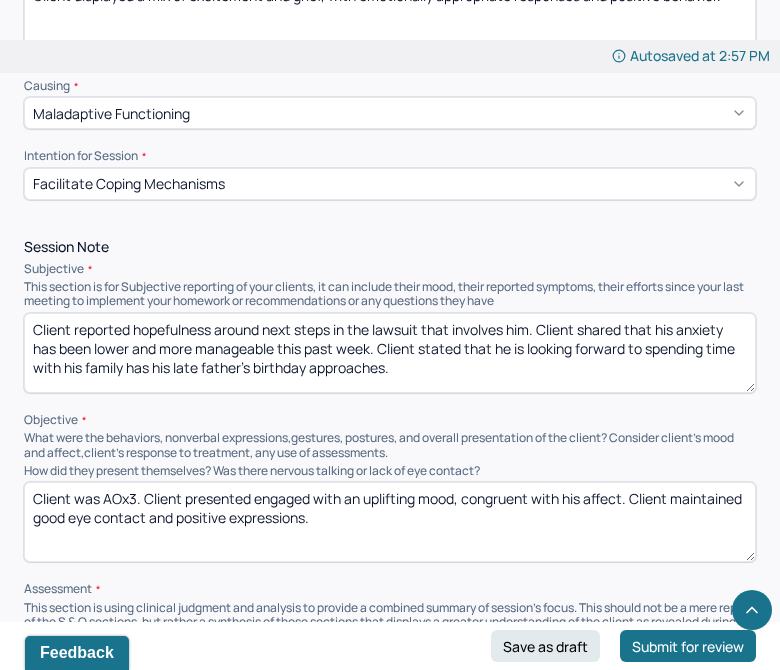 scroll, scrollTop: 996, scrollLeft: 0, axis: vertical 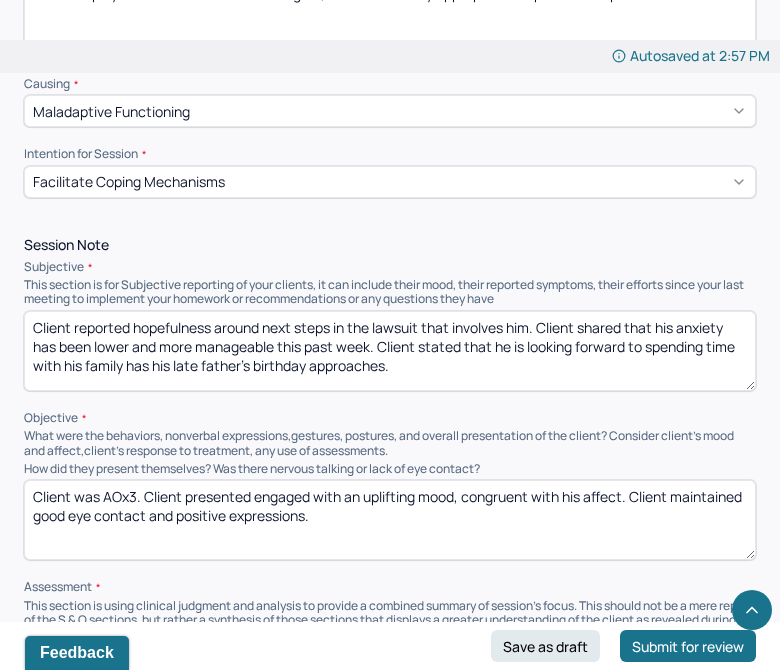 type on "Client displayed a mix of excitement and grief, with emotionally appropriate responses and positive behavior." 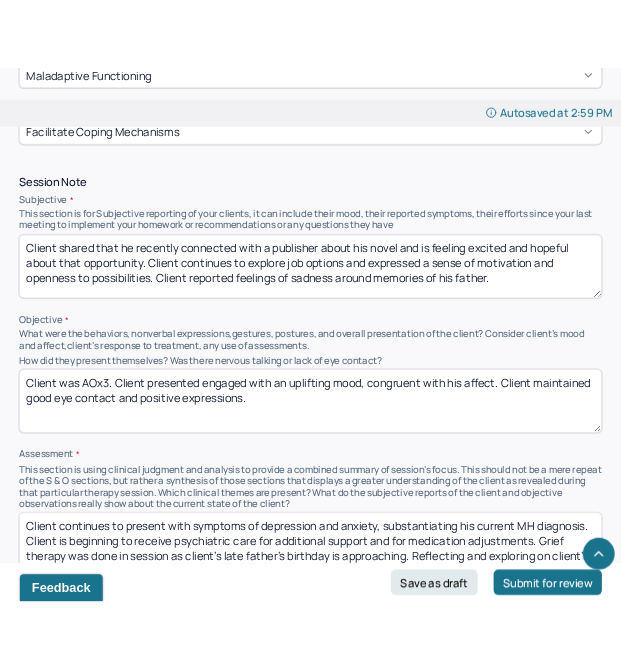 scroll, scrollTop: 1105, scrollLeft: 0, axis: vertical 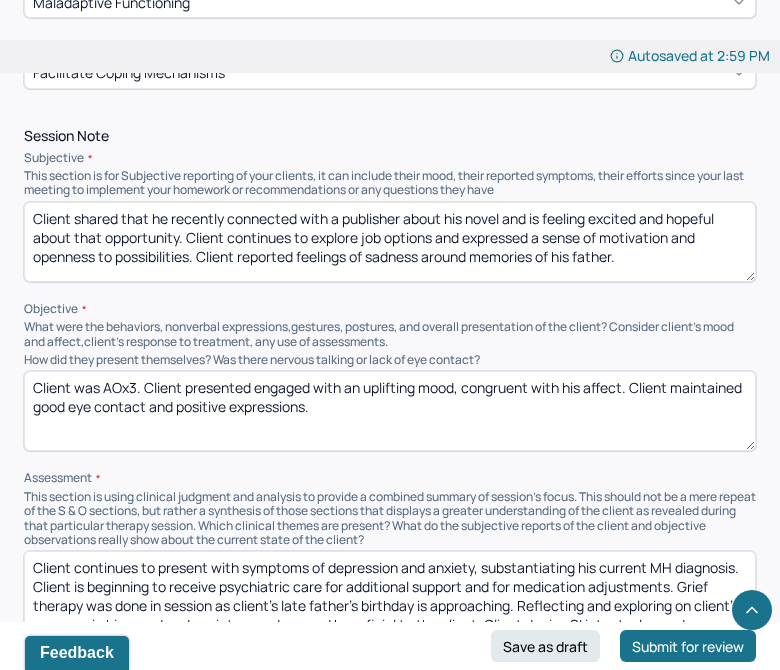 type on "Client shared that he recently connected with a publisher about his novel and is feeling excited and hopeful about that opportunity. Client continues to explore job options and expressed a sense of motivation and openness to possibilities. Client reported feelings of sadness around memories of his father." 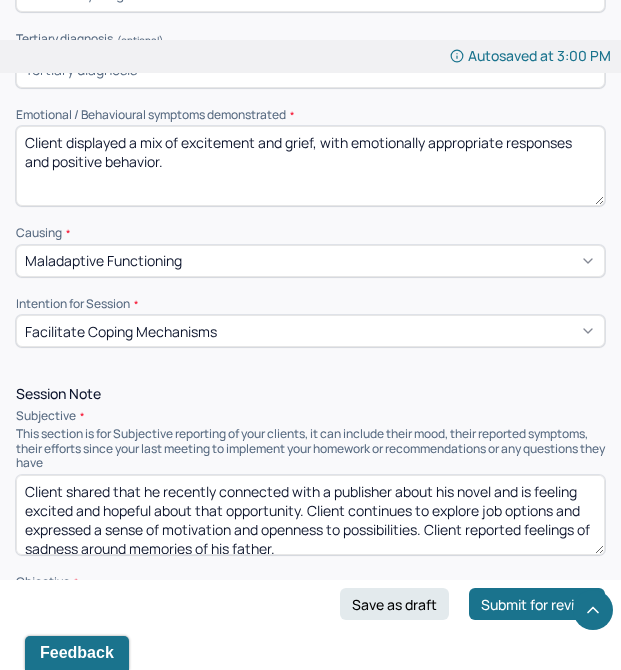 type on "Client was AOx3. Client appeared emotionally balanced during session. Client showed enthusiasm when discussing his writing progress and spoke thoughtfully about his feelings of both anticipation and sadness regarding upcoming family gathering honoring his late father." 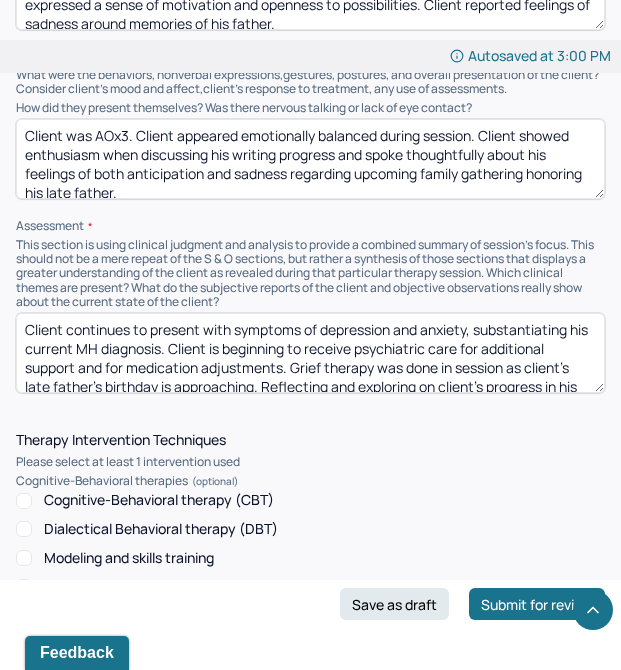 scroll, scrollTop: 1631, scrollLeft: 0, axis: vertical 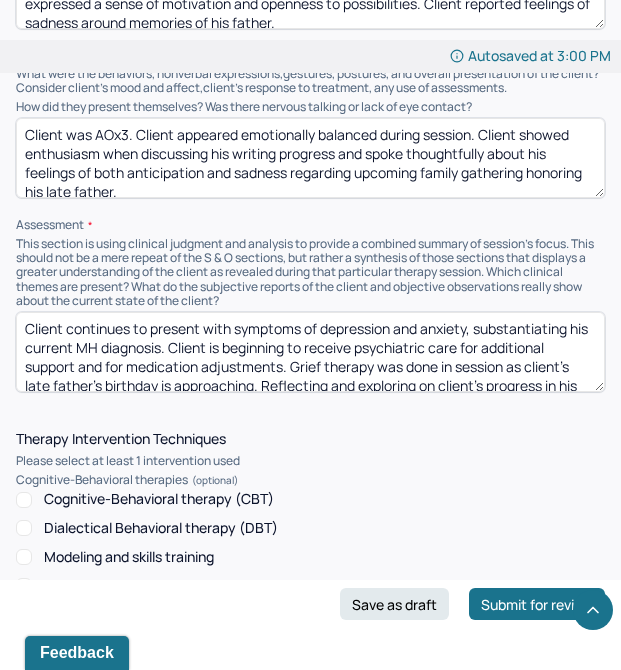 click on "Client continues to present with symptoms of depression and anxiety, substantiating his current MH diagnosis. Client is beginning to receive psychiatric care for additional support and for medication adjustments. Grief therapy was done in session as client's late father's birthday is approaching. Reflecting and exploring on client's progress in his mood and anxiety was done and beneficial to the client. Client denies SI intent, plan and means; safety plan was reviewed and deemed appropriate." at bounding box center [310, 352] 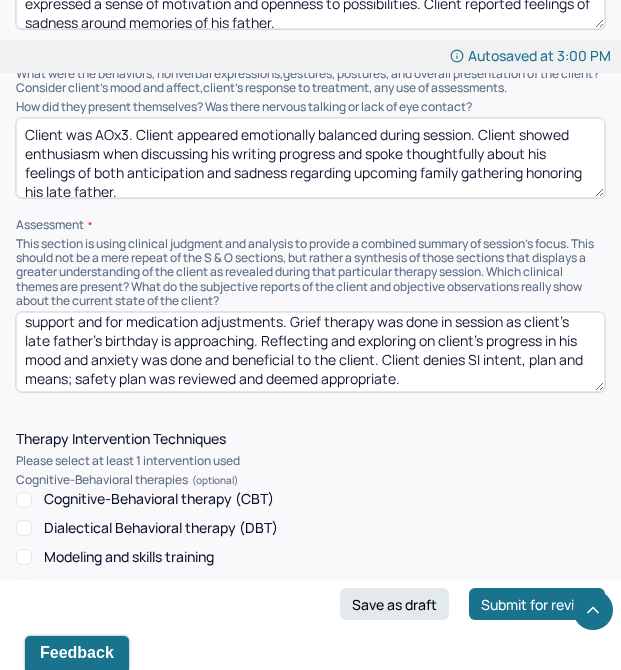 scroll, scrollTop: 48, scrollLeft: 0, axis: vertical 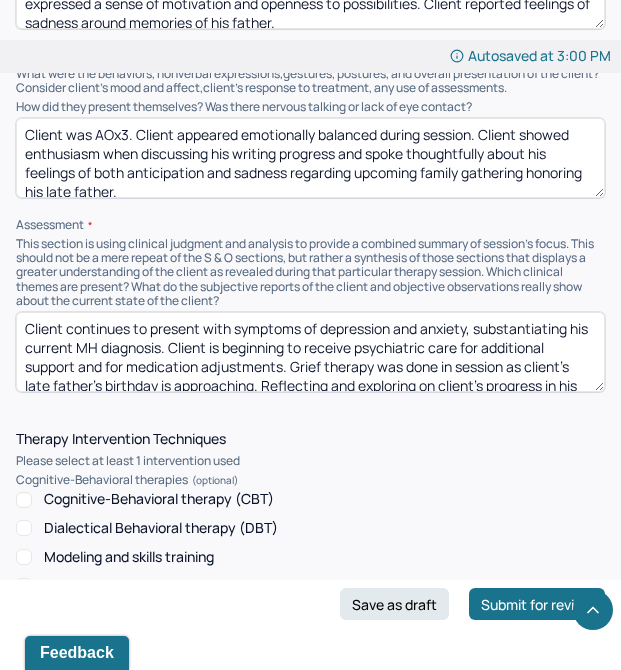 drag, startPoint x: 511, startPoint y: 383, endPoint x: 201, endPoint y: 285, distance: 325.12152 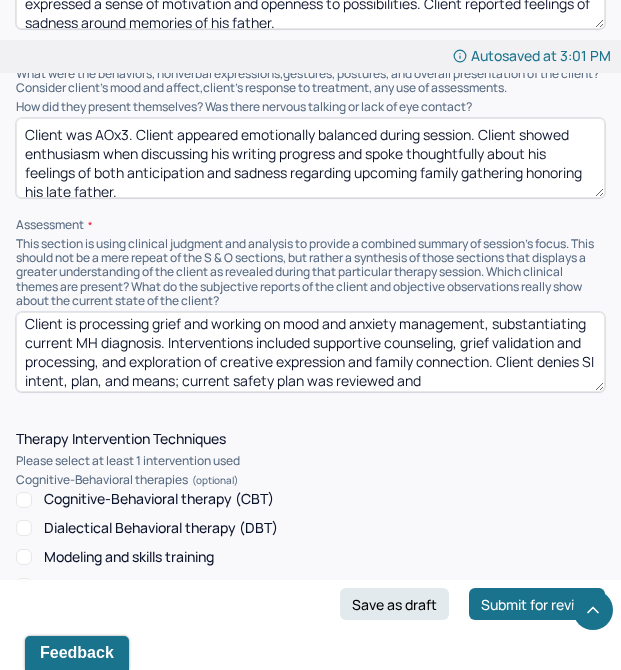 scroll, scrollTop: 24, scrollLeft: 0, axis: vertical 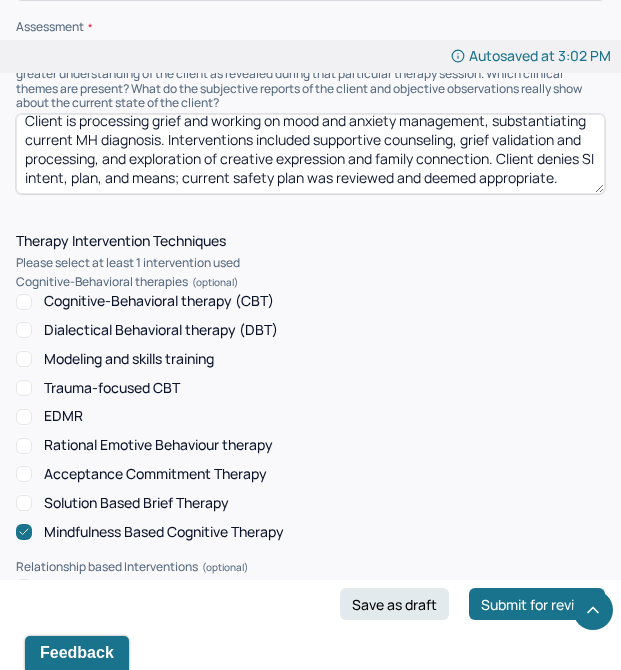 type on "Client is processing grief and working on mood and anxiety management, substantiating current MH diagnosis. Interventions included supportive counseling, grief validation and processing, and exploration of creative expression and family connection. Client denies SI intent, plan, and means; current safety plan was reviewed and deemed appropriate." 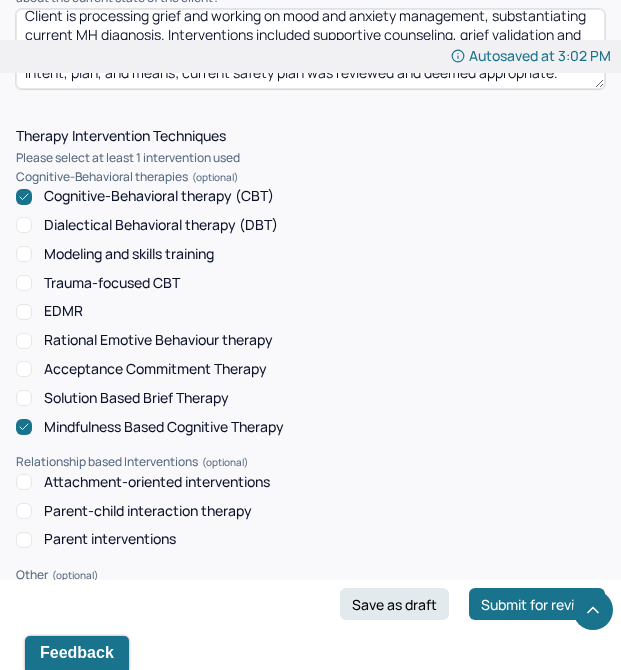 click on "Cognitive-Behavioral therapy (CBT)" at bounding box center [159, 196] 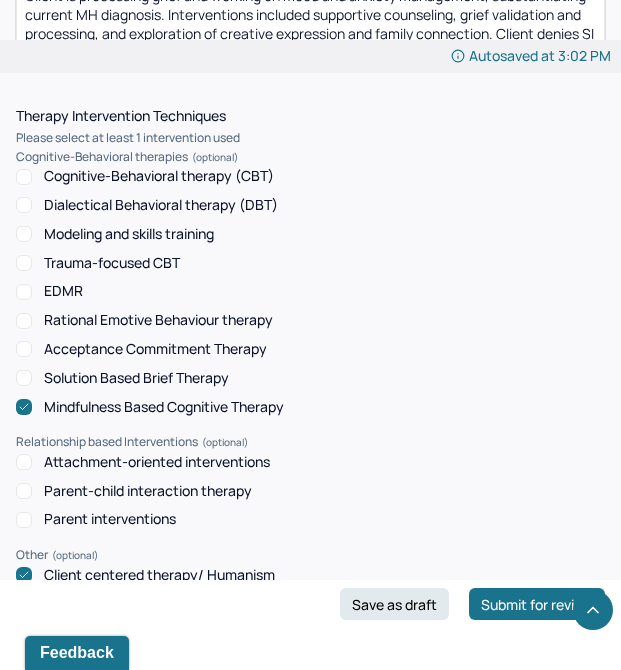 scroll, scrollTop: 1957, scrollLeft: 0, axis: vertical 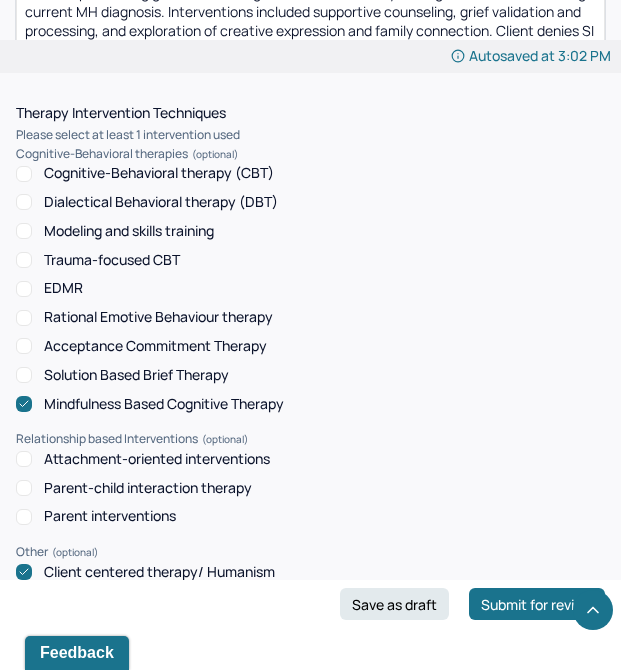 click on "Cognitive-Behavioral therapies" at bounding box center [310, 154] 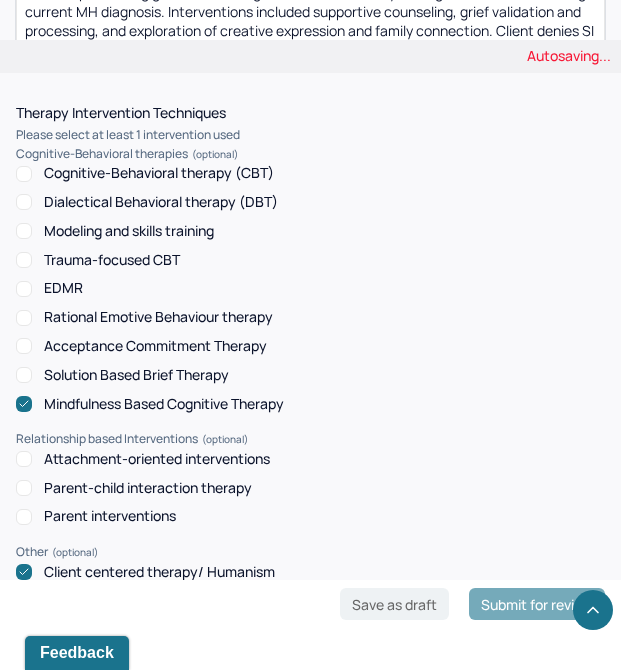 click on "Cognitive-Behavioral therapy (CBT)" at bounding box center (159, 173) 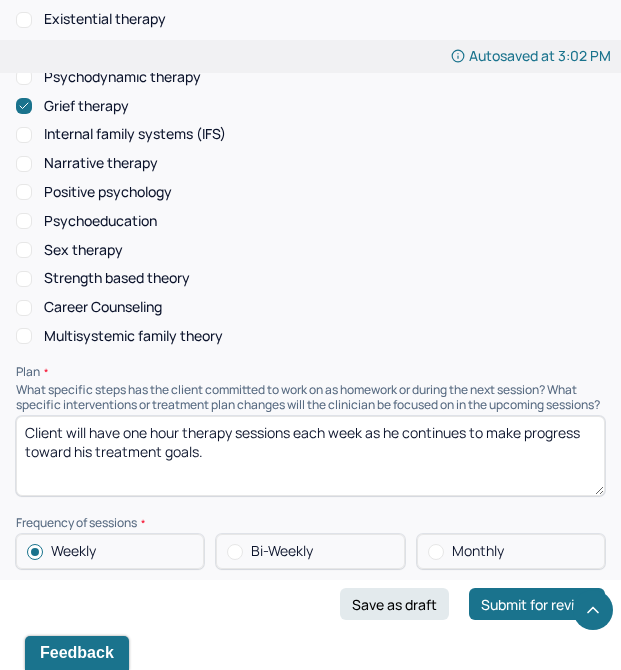 scroll, scrollTop: 2666, scrollLeft: 0, axis: vertical 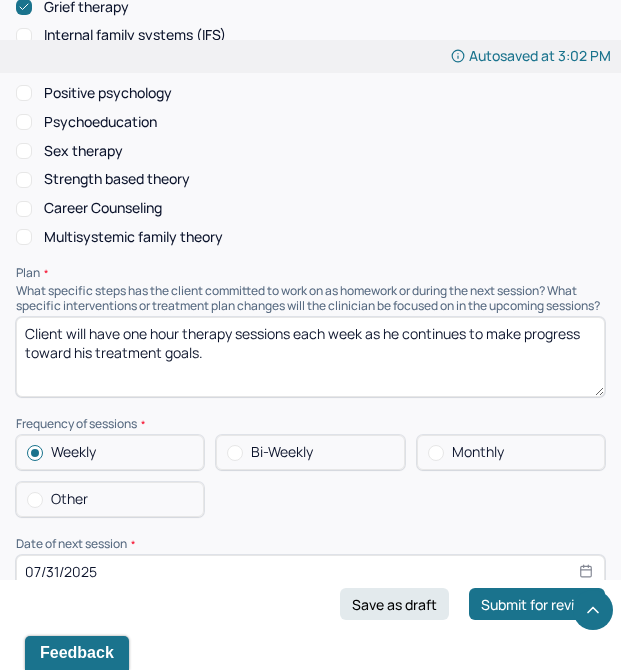 drag, startPoint x: 215, startPoint y: 374, endPoint x: 72, endPoint y: 357, distance: 144.00694 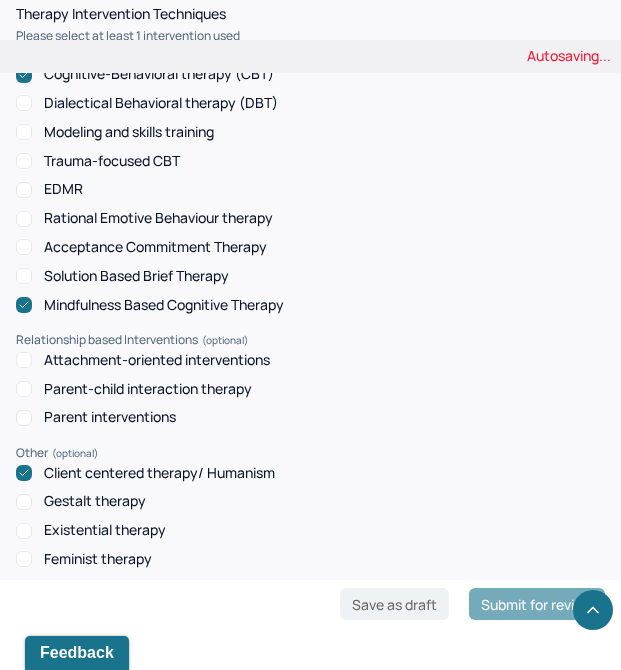 scroll, scrollTop: 1614, scrollLeft: 0, axis: vertical 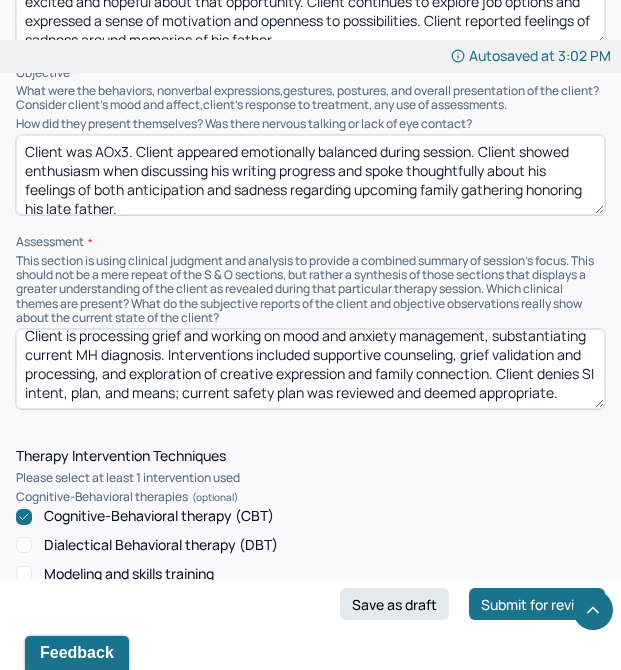 type on "Client will meet with therapist for one hour each week as he continues to work toward his treatment goals." 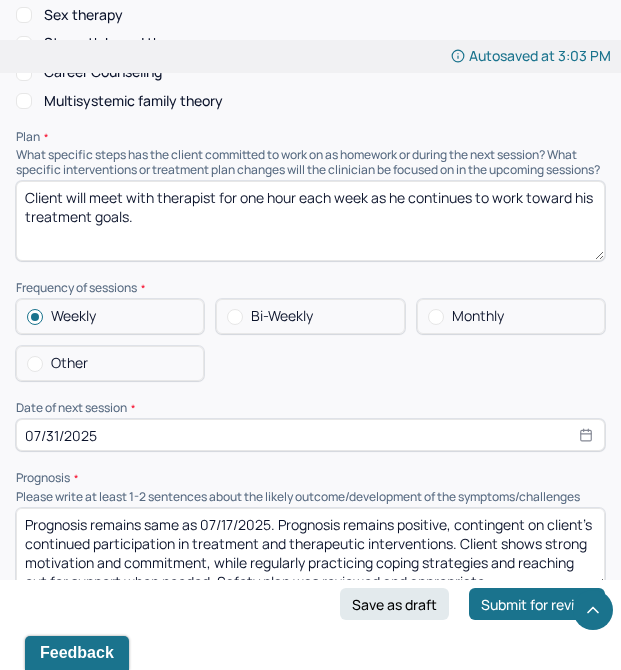 scroll, scrollTop: 2807, scrollLeft: 0, axis: vertical 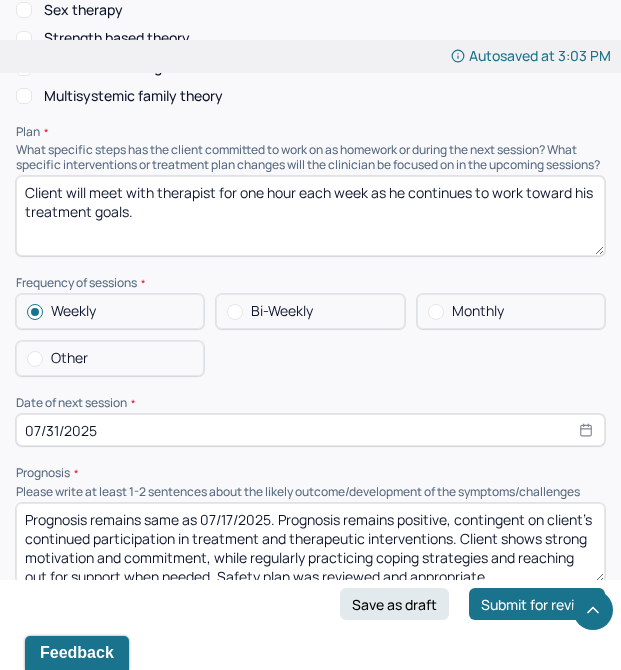 type on "Client is processing grief and working on mood and anxiety management, substantiating current MH diagnosis. Interventions included supportive counseling, grief validation and processing, and exploration of creative expression and family connection. There were conversations around ROI between clinician, psychiatric care, and primary doctor--medications changing from psychiatric care doctor. Client denies SI intent, plan, and means; current safety plan was reviewed and deemed appropriate." 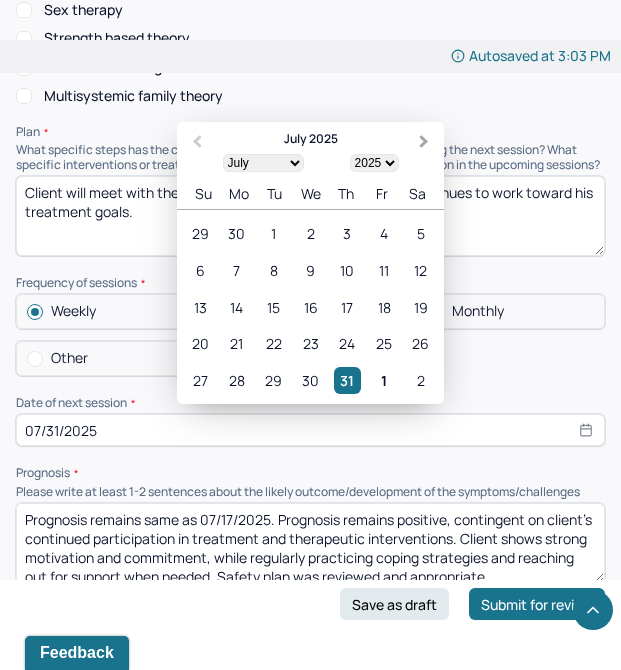 click on "Next Month" at bounding box center [426, 143] 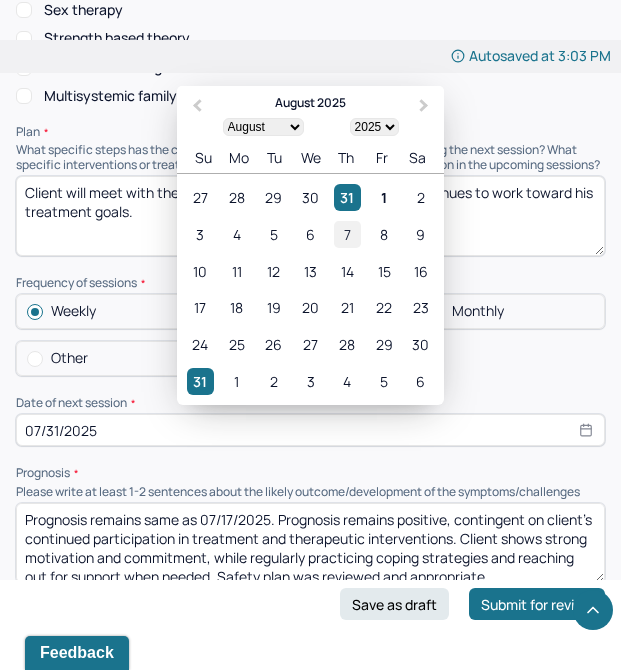 click on "7" at bounding box center (347, 234) 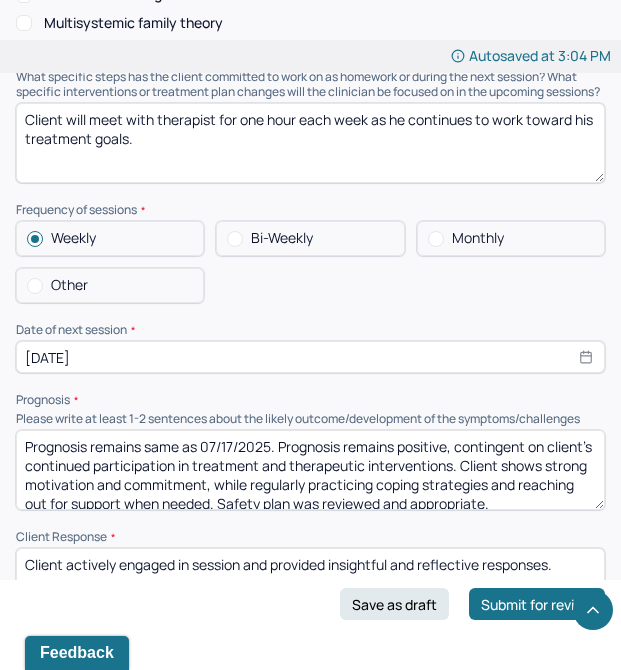 scroll, scrollTop: 2882, scrollLeft: 0, axis: vertical 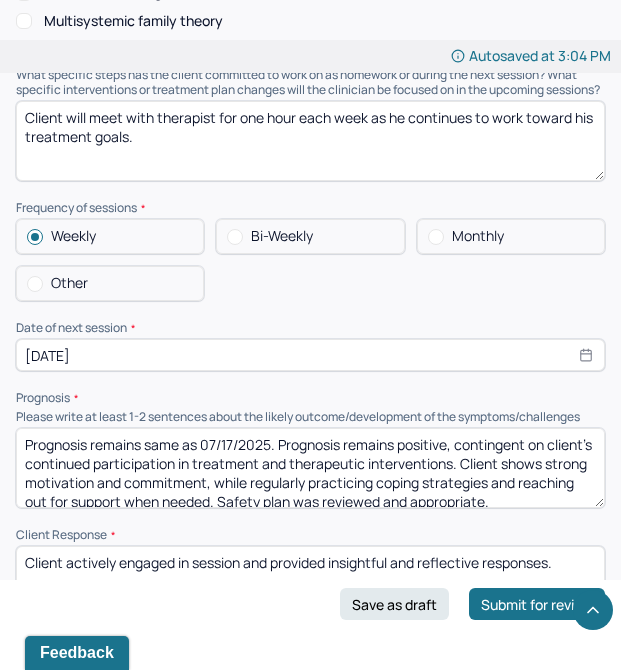 click on "Prognosis remains same as 07/17/2025. Prognosis remains positive, contingent on client's continued participation in treatment and therapeutic interventions. Client shows strong motivation and commitment, while regularly practicing coping strategies and reaching out for support when needed. Safety plan was reviewed and appropriate." at bounding box center [310, 468] 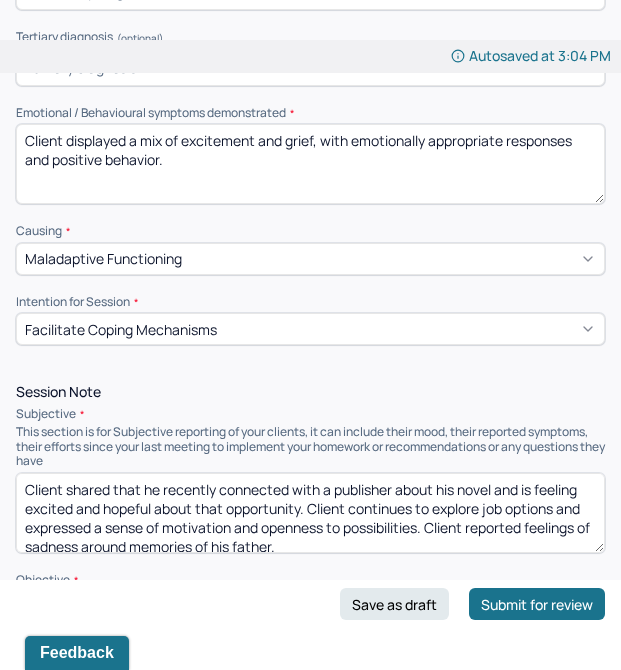 scroll, scrollTop: 0, scrollLeft: 0, axis: both 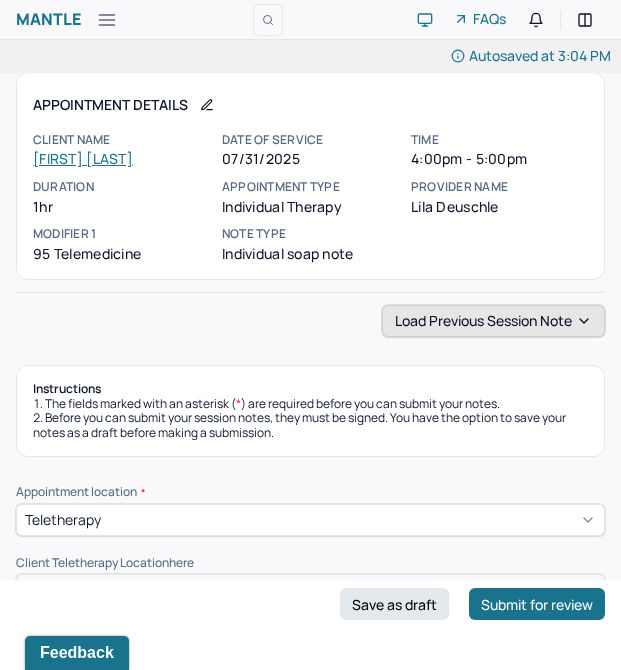 click on "Load previous session note" at bounding box center (493, 321) 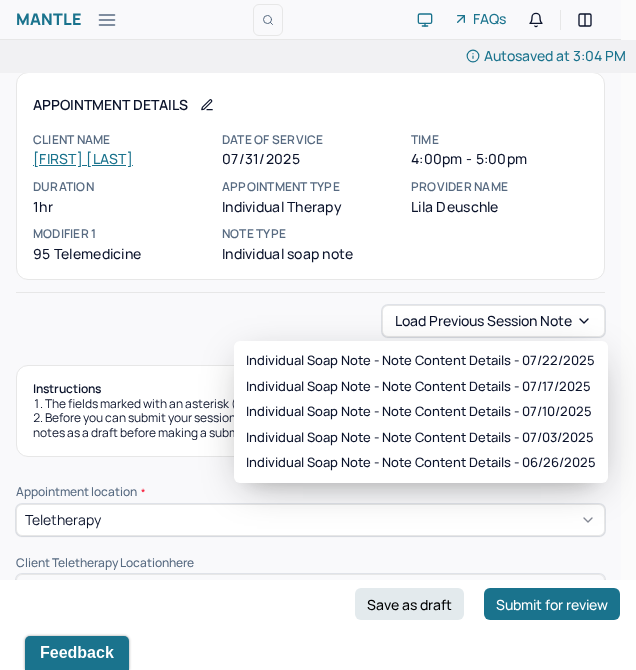 click on "Load previous session note" at bounding box center [310, 321] 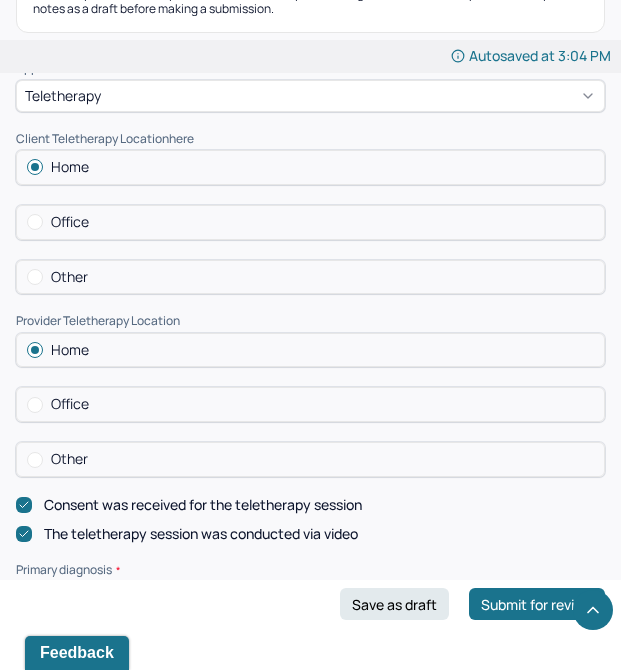 scroll, scrollTop: 1285, scrollLeft: 0, axis: vertical 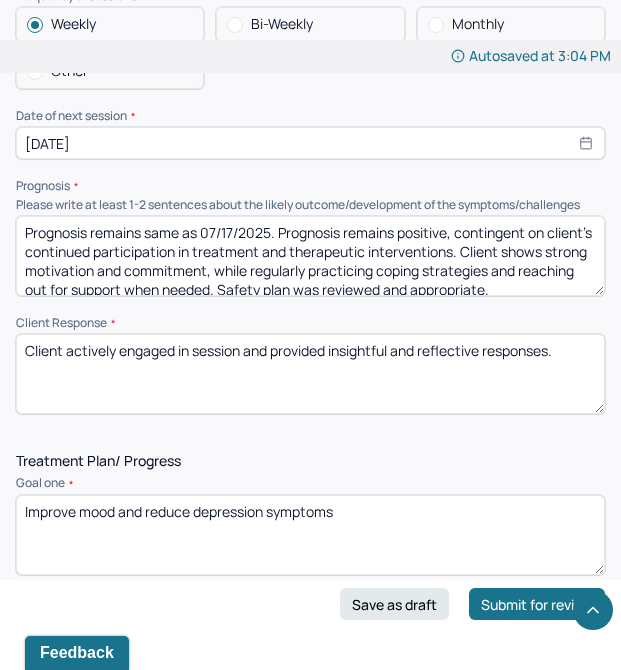 click on "Prognosis remains same as 07/17/2025. Prognosis remains positive, contingent on client's continued participation in treatment and therapeutic interventions. Client shows strong motivation and commitment, while regularly practicing coping strategies and reaching out for support when needed. Safety plan was reviewed and appropriate." at bounding box center [310, 256] 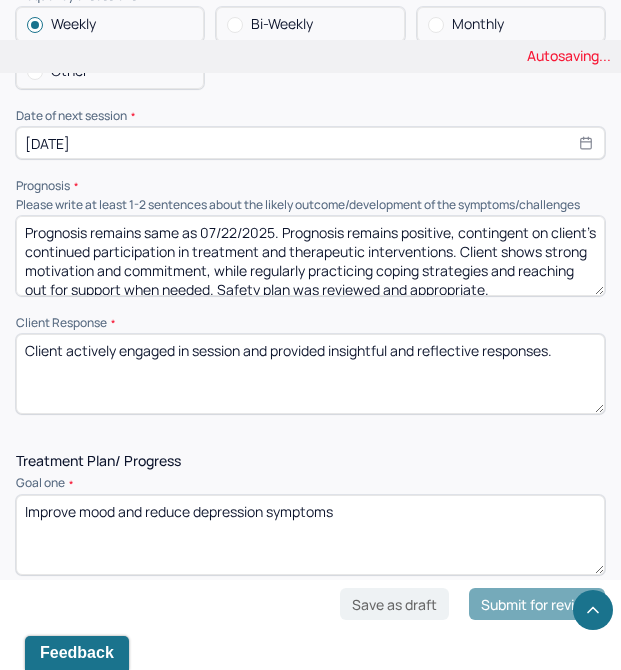 type on "Prognosis remains same as 07/22/2025. Prognosis remains positive, contingent on client's continued participation in treatment and therapeutic interventions. Client shows strong motivation and commitment, while regularly practicing coping strategies and reaching out for support when needed. Safety plan was reviewed and appropriate." 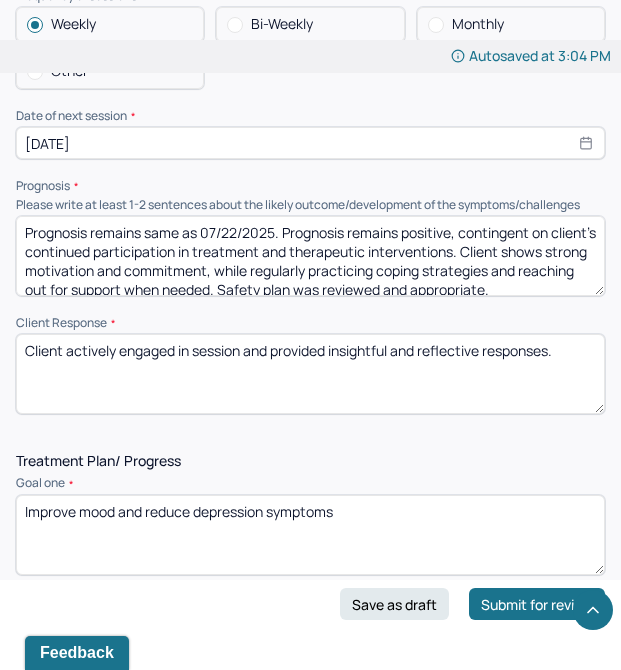 drag, startPoint x: 573, startPoint y: 370, endPoint x: 173, endPoint y: 366, distance: 400.02 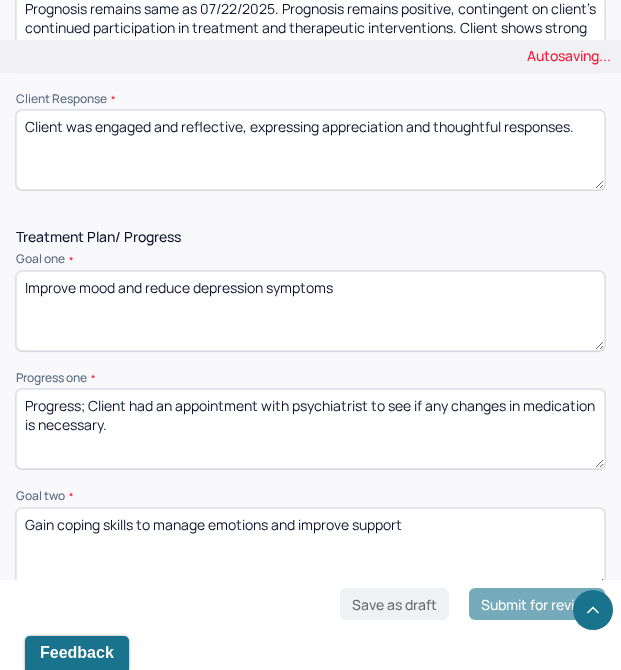 scroll, scrollTop: 3334, scrollLeft: 0, axis: vertical 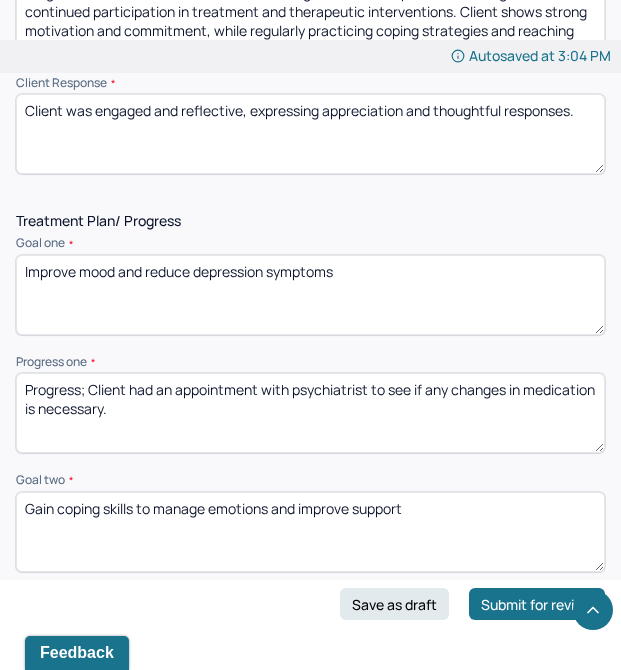 type on "Client was engaged and reflective, expressing appreciation and thoughtful responses." 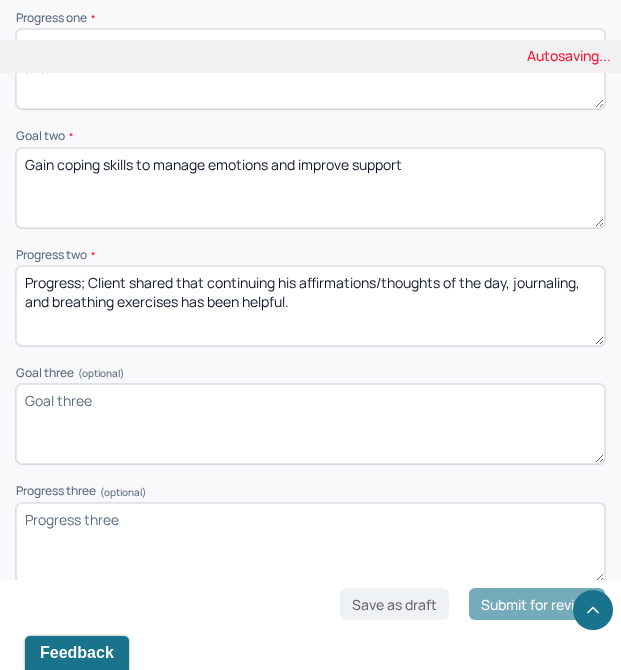 scroll, scrollTop: 3687, scrollLeft: 0, axis: vertical 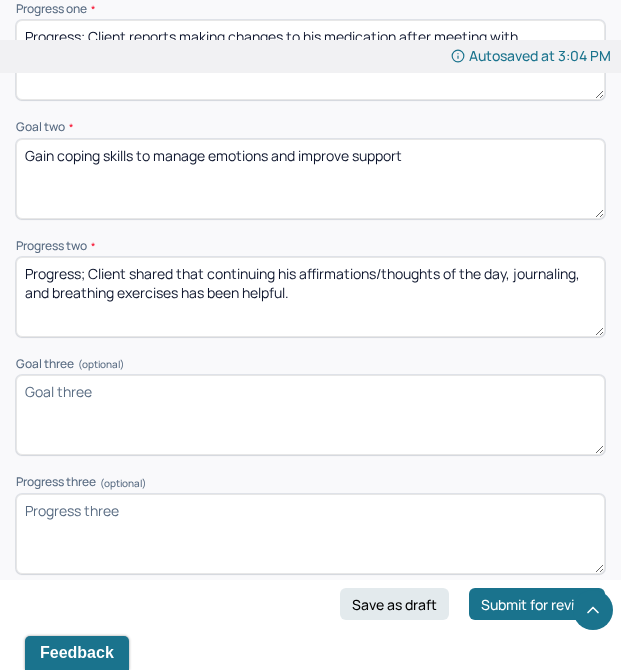 type on "Progress; Client reports making changes to his medication after meeting with psychiatrist." 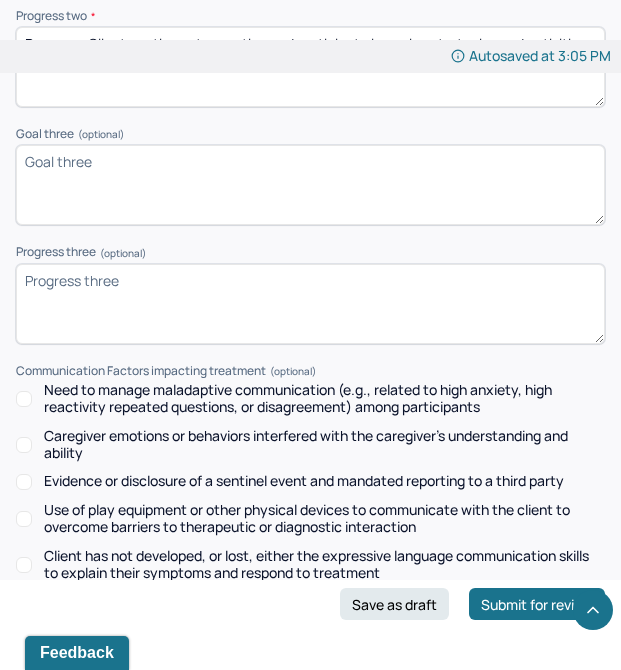 scroll, scrollTop: 4263, scrollLeft: 0, axis: vertical 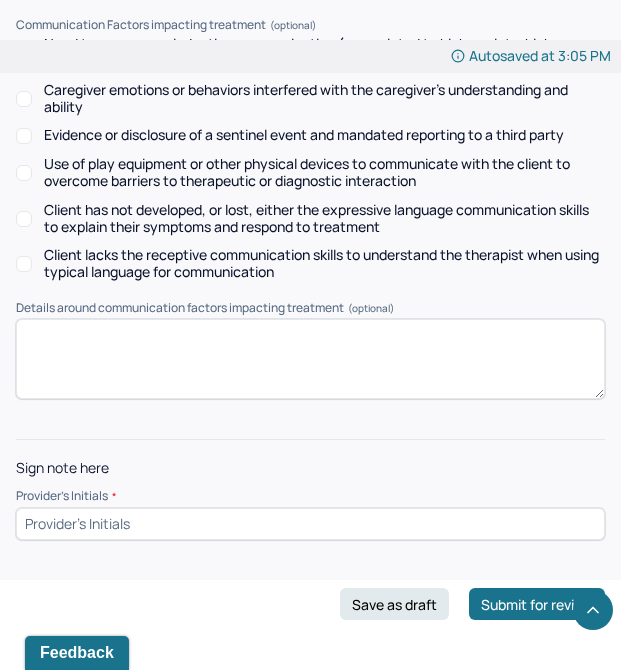 type on "Progress; Client continues to practice and participate in coping strategies and activities." 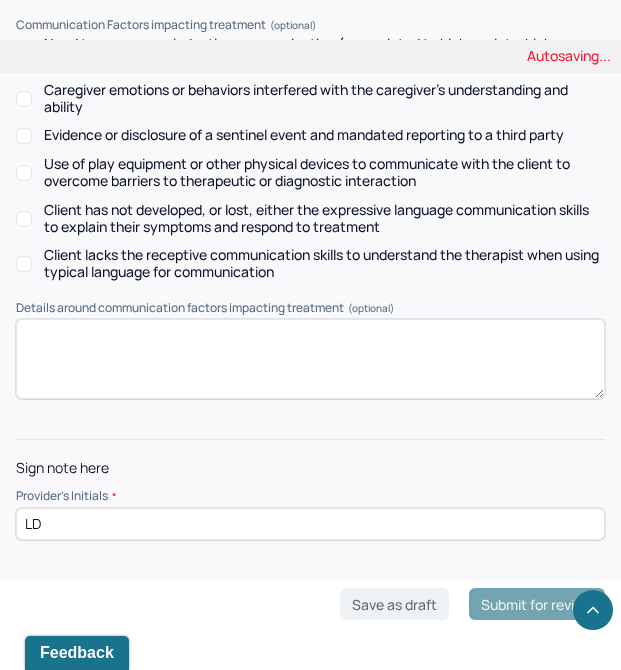 type on "LD" 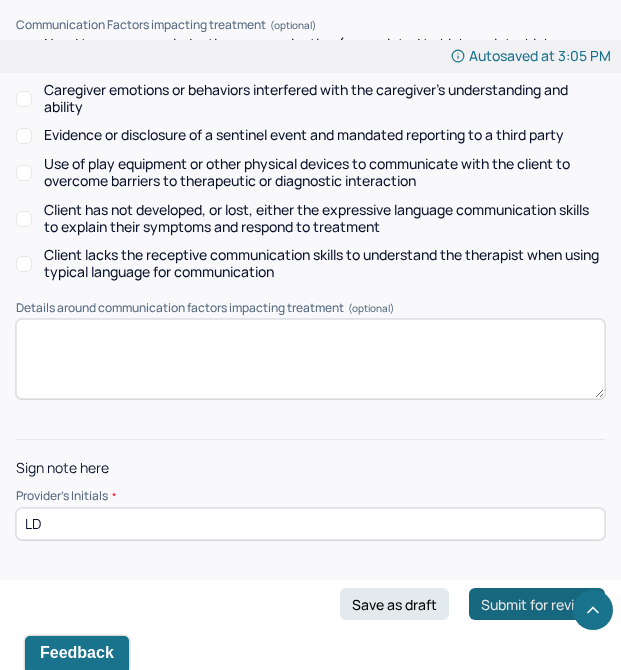 click on "Submit for review" at bounding box center (537, 604) 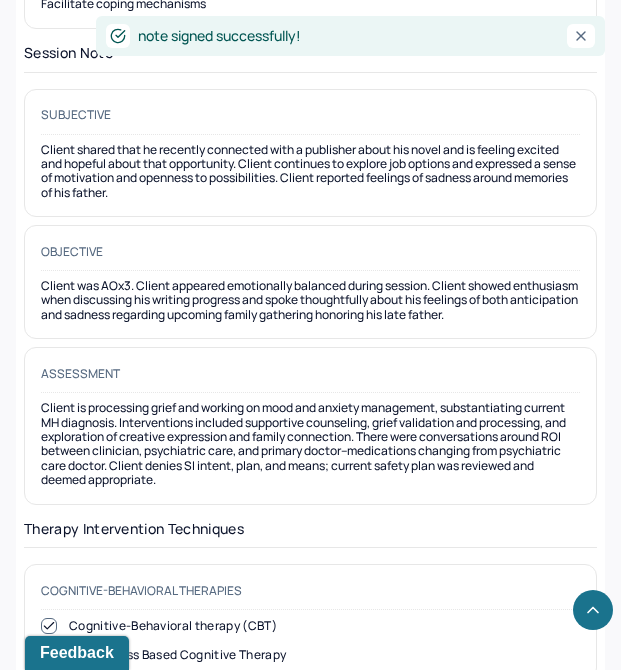 scroll, scrollTop: 1569, scrollLeft: 0, axis: vertical 